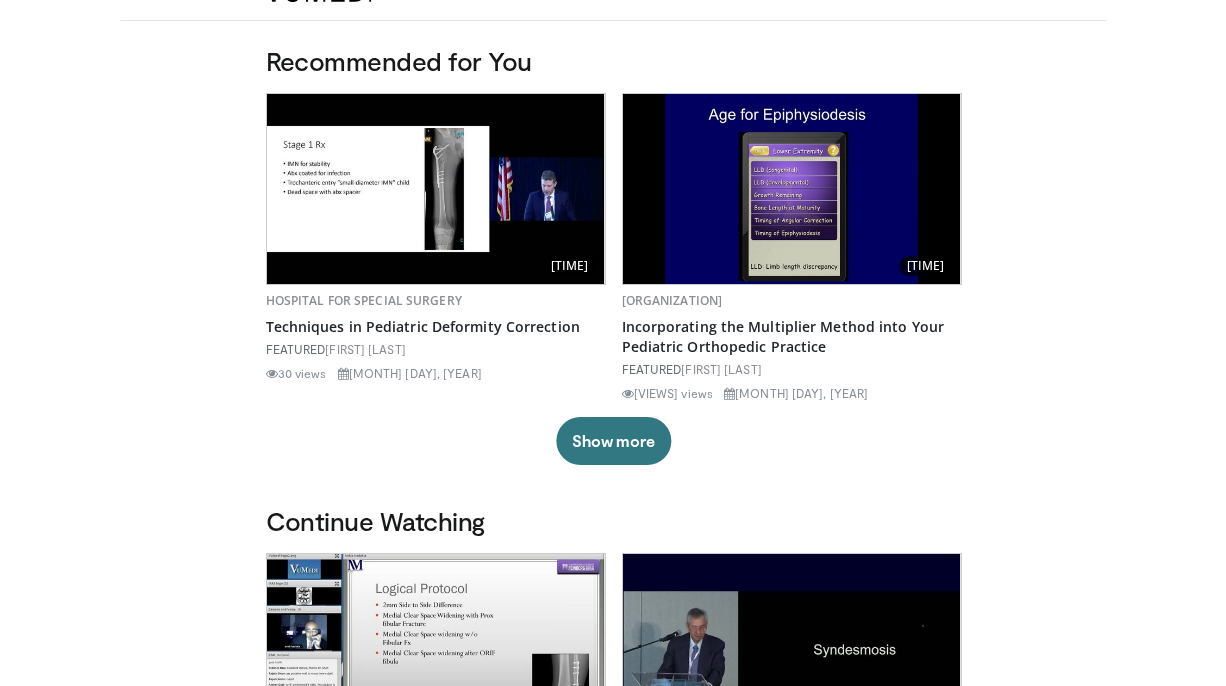 scroll, scrollTop: 35, scrollLeft: 0, axis: vertical 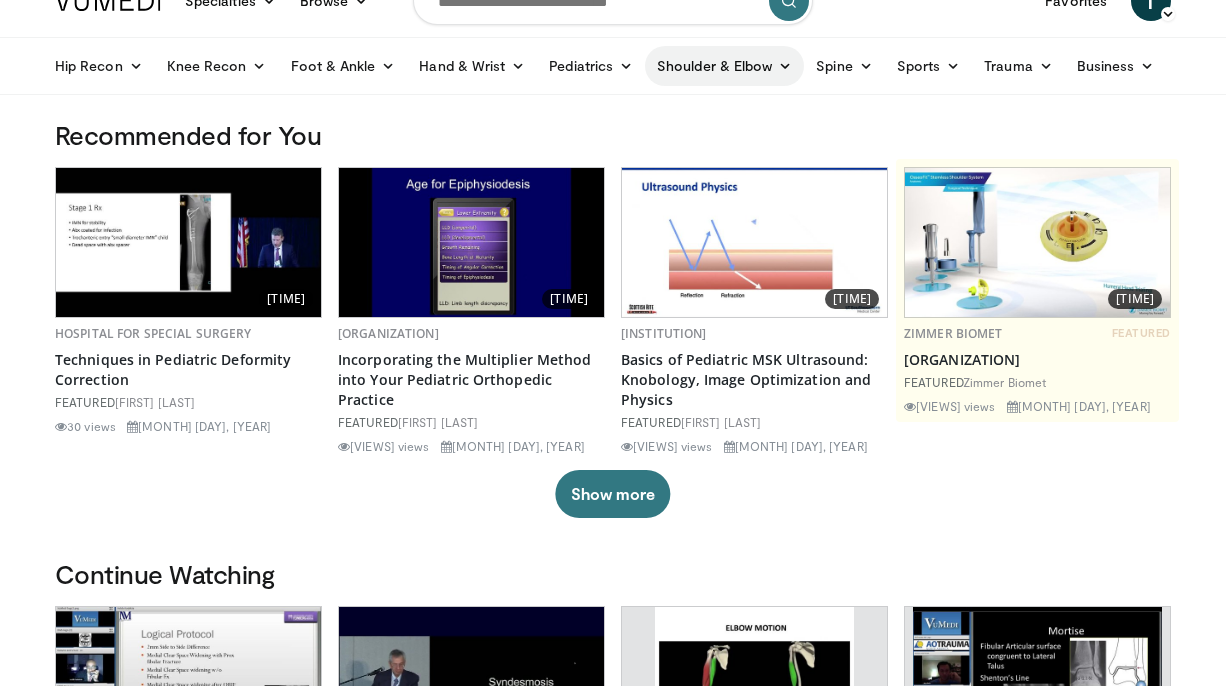 click on "Shoulder & Elbow" at bounding box center [724, 66] 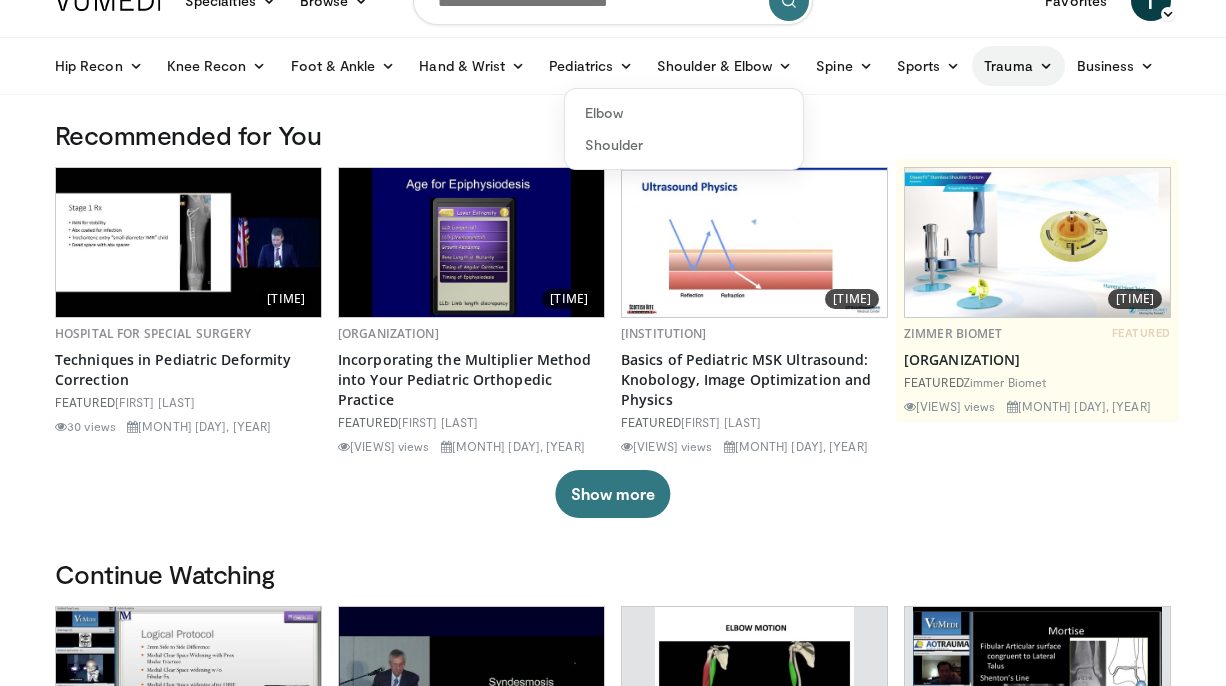 click on "Trauma" at bounding box center (1018, 66) 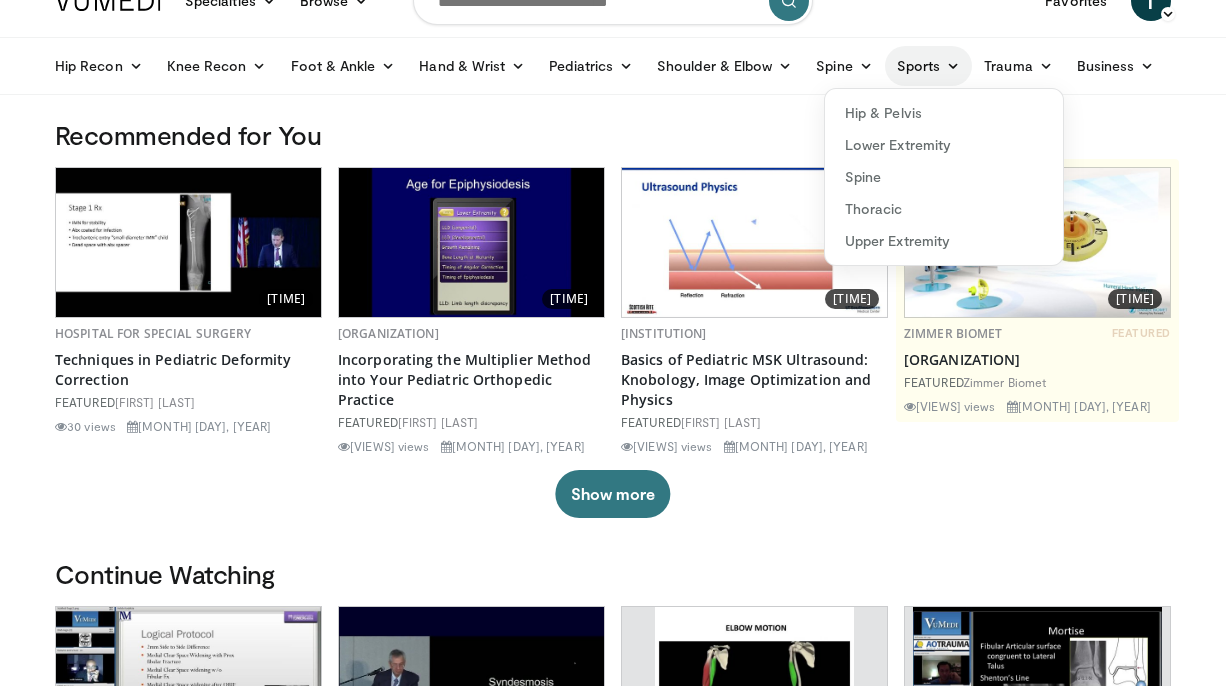 click on "Sports" at bounding box center [929, 66] 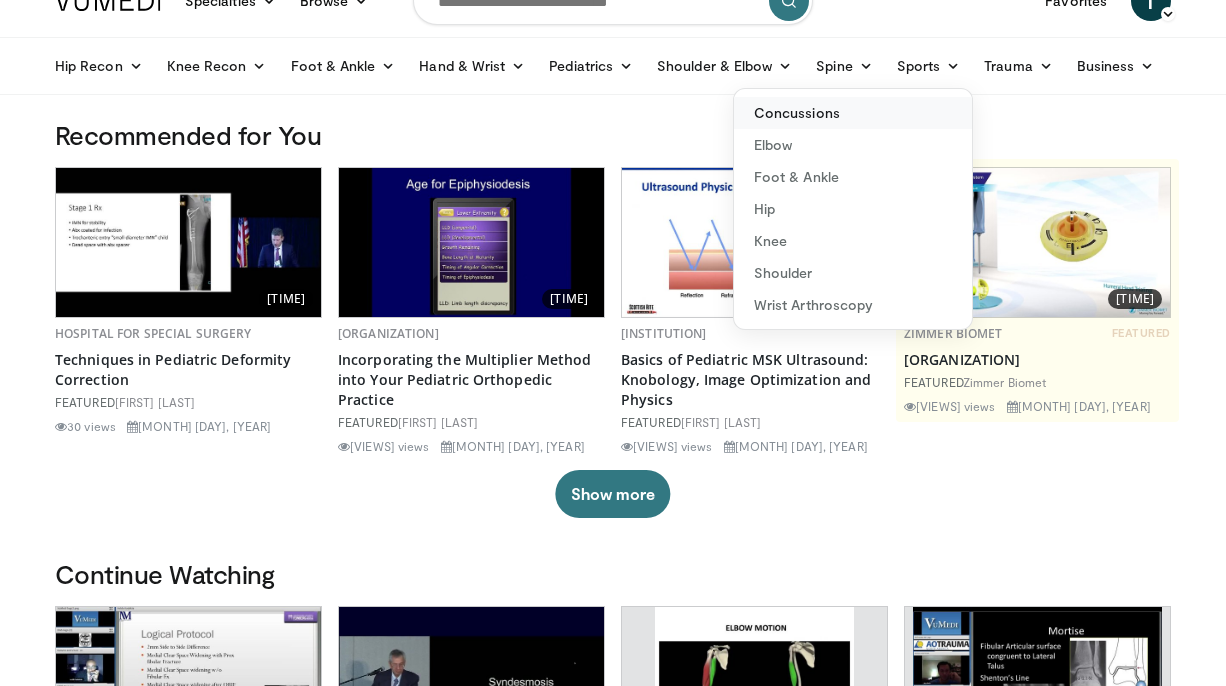 click on "Concussions" at bounding box center [853, 113] 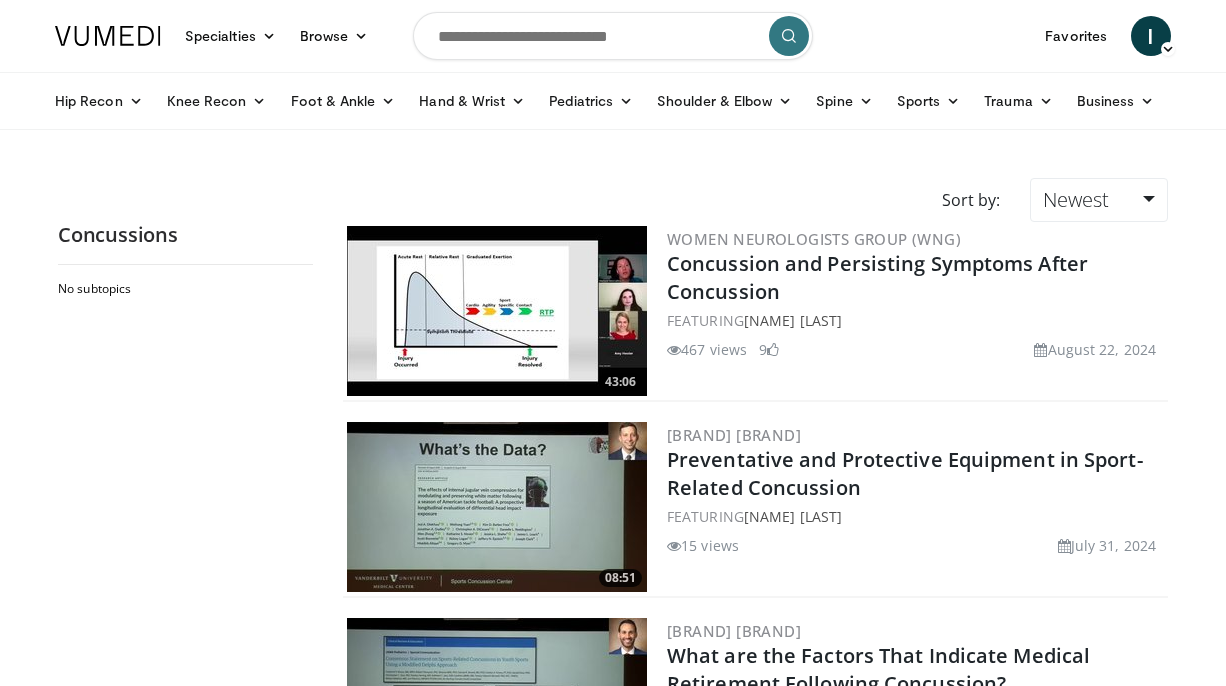 scroll, scrollTop: 0, scrollLeft: 0, axis: both 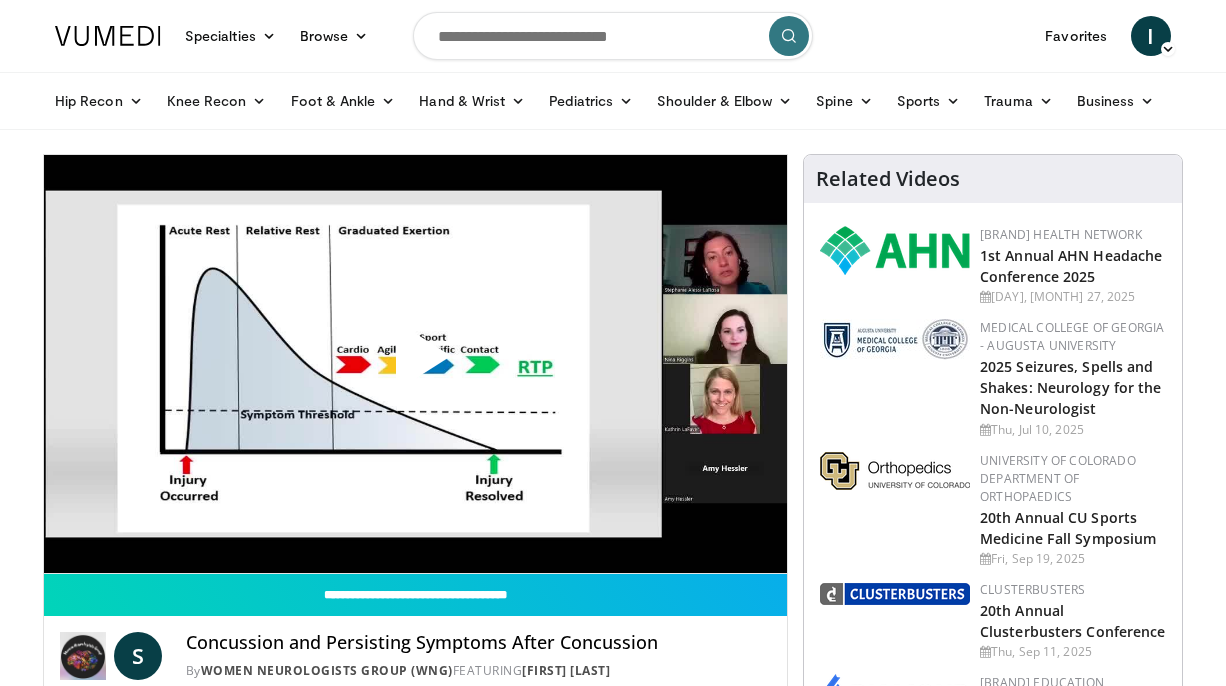 click at bounding box center [416, 364] 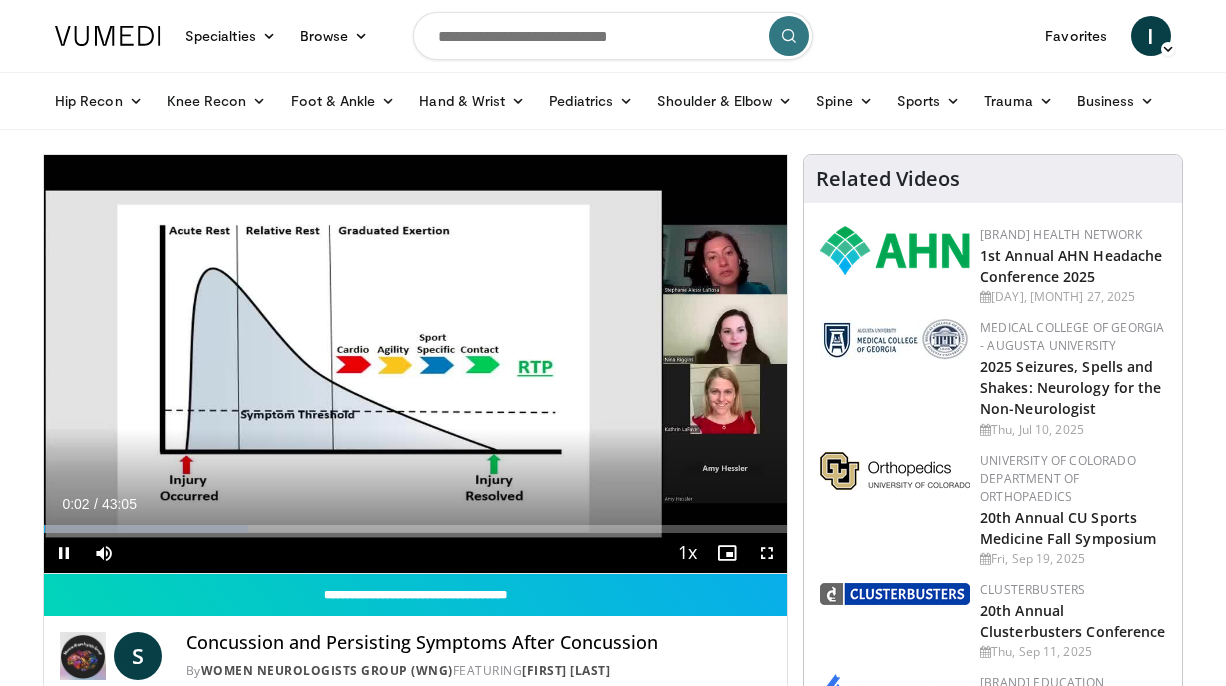 click at bounding box center [767, 553] 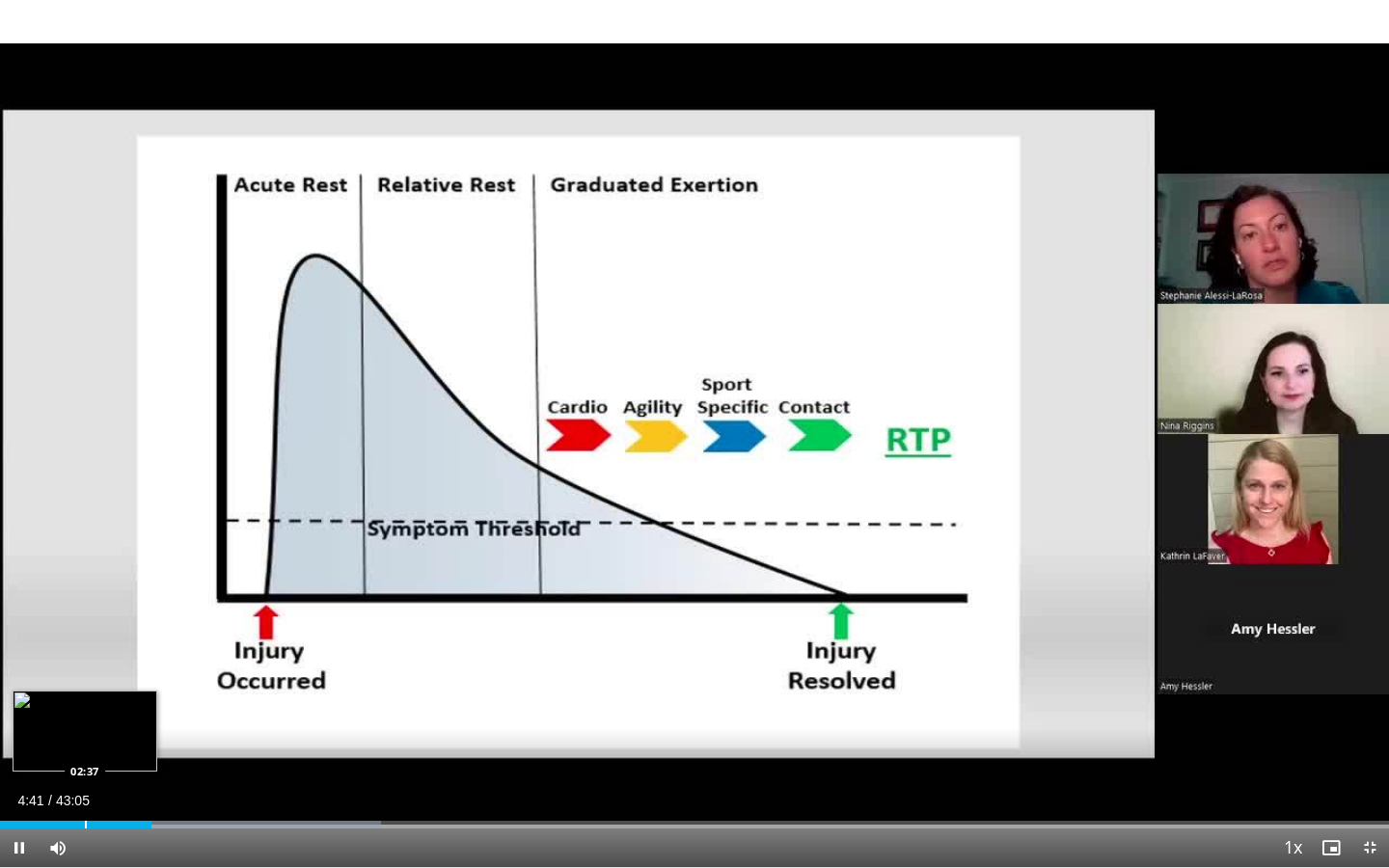 click on "Loaded :  27.46% 04:41 02:37" at bounding box center [694, 819] 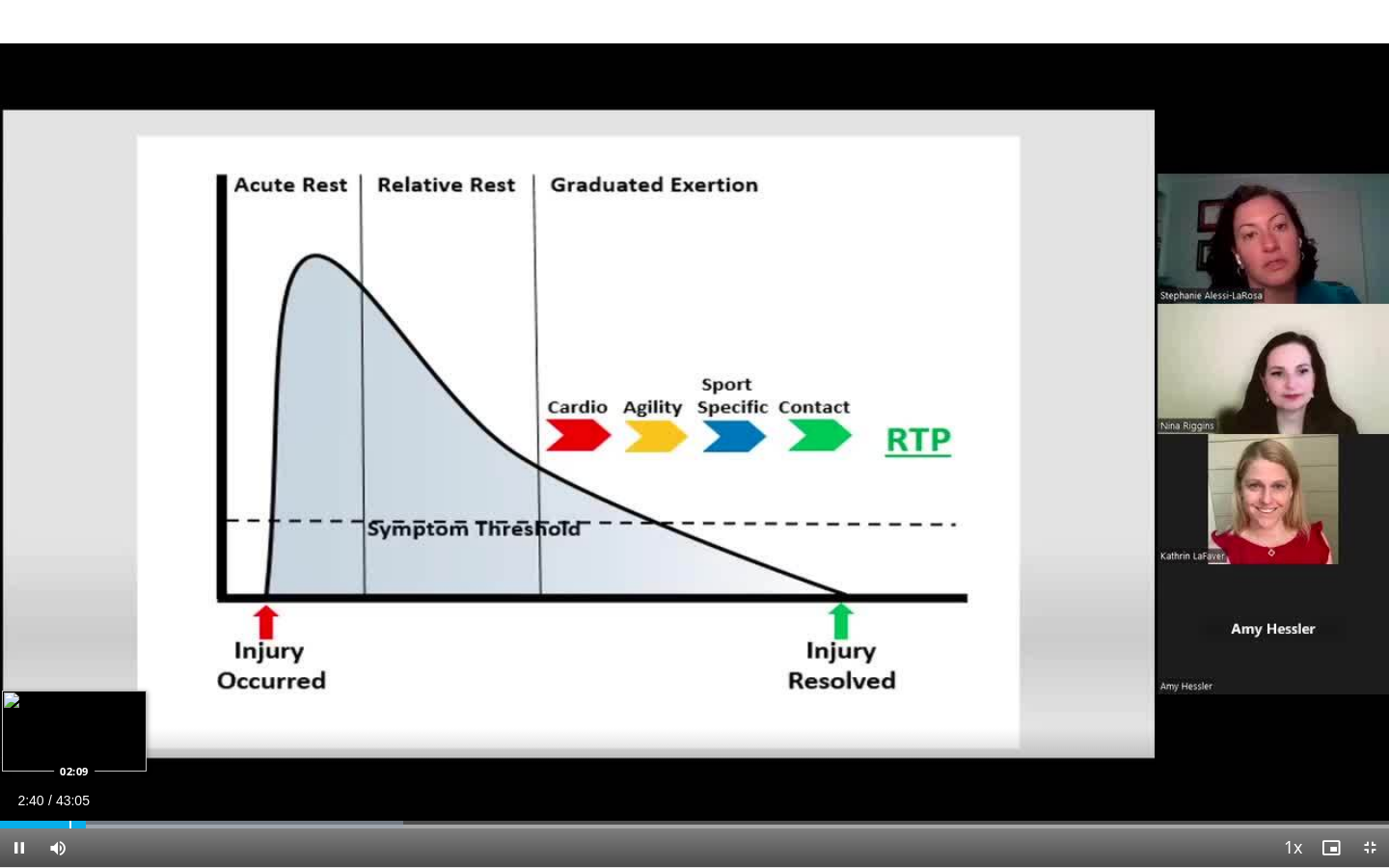 click at bounding box center (70, 825) 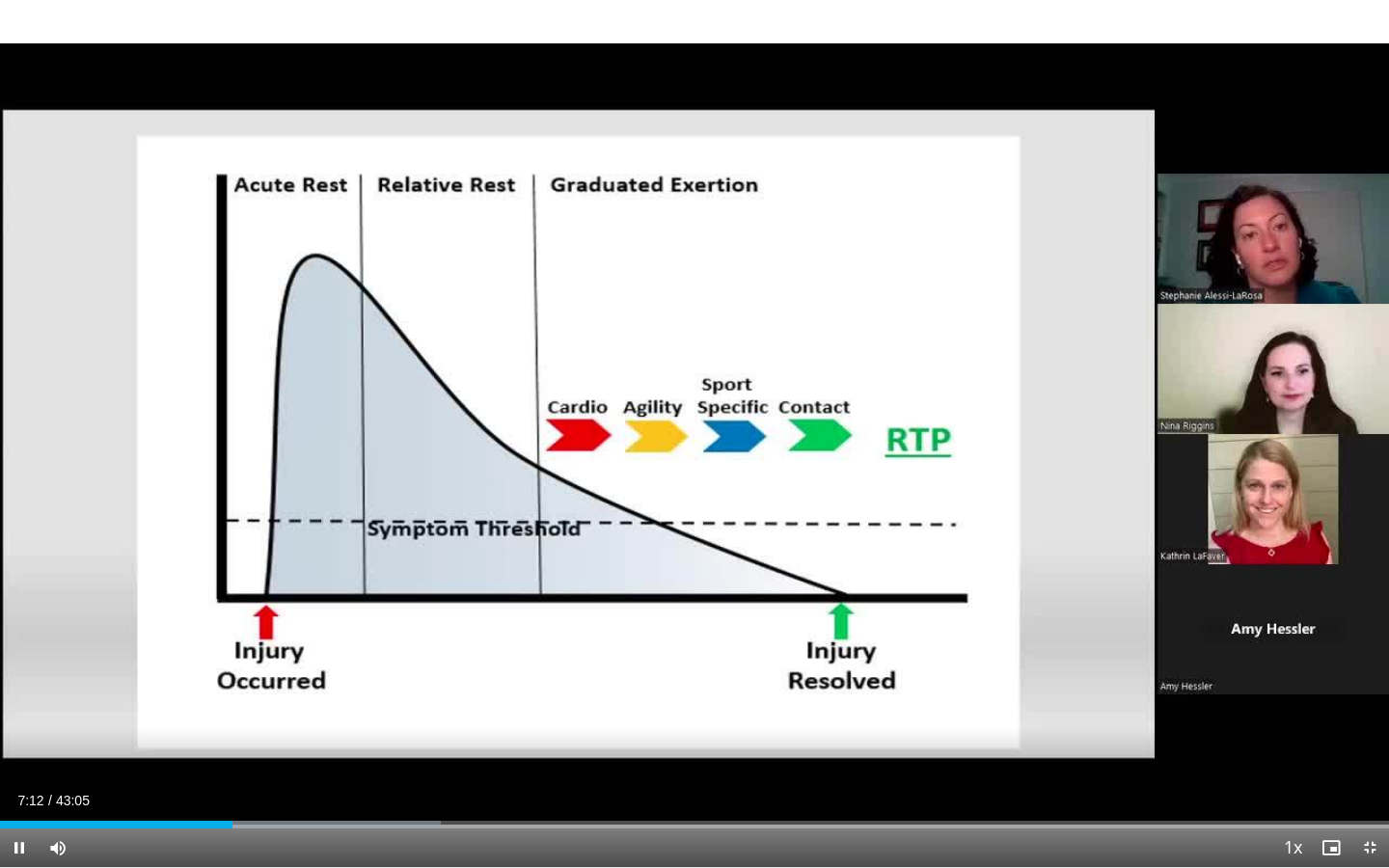 click at bounding box center [1370, 848] 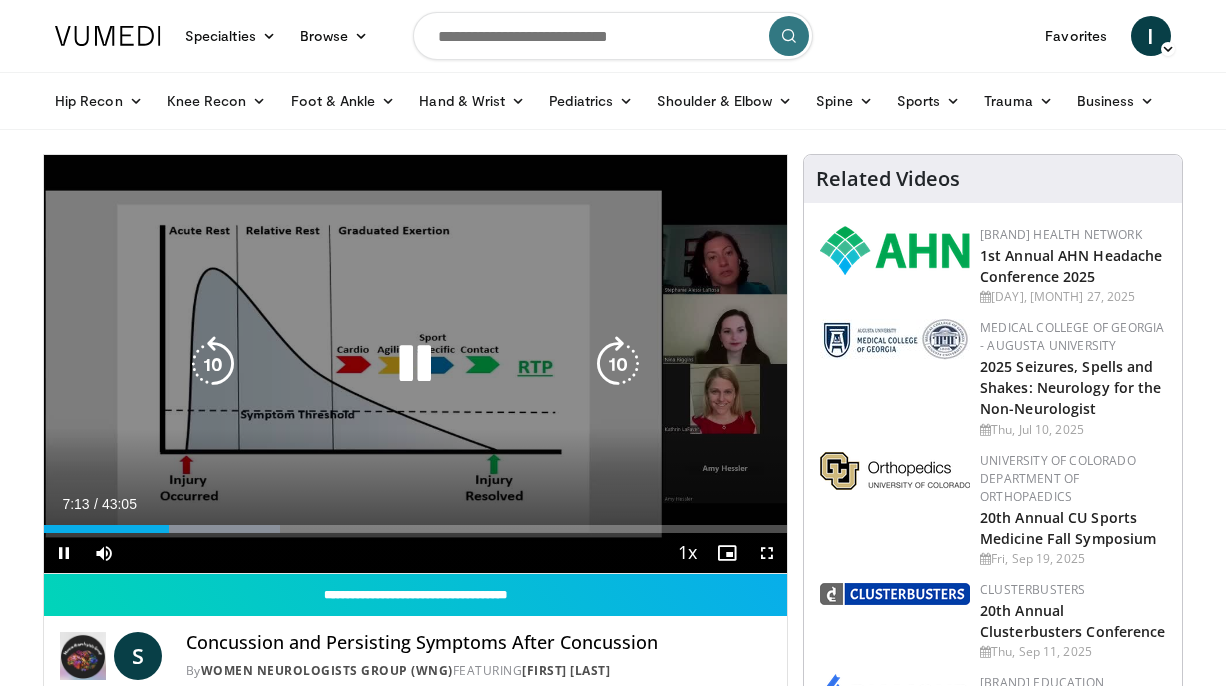 click at bounding box center [415, 364] 